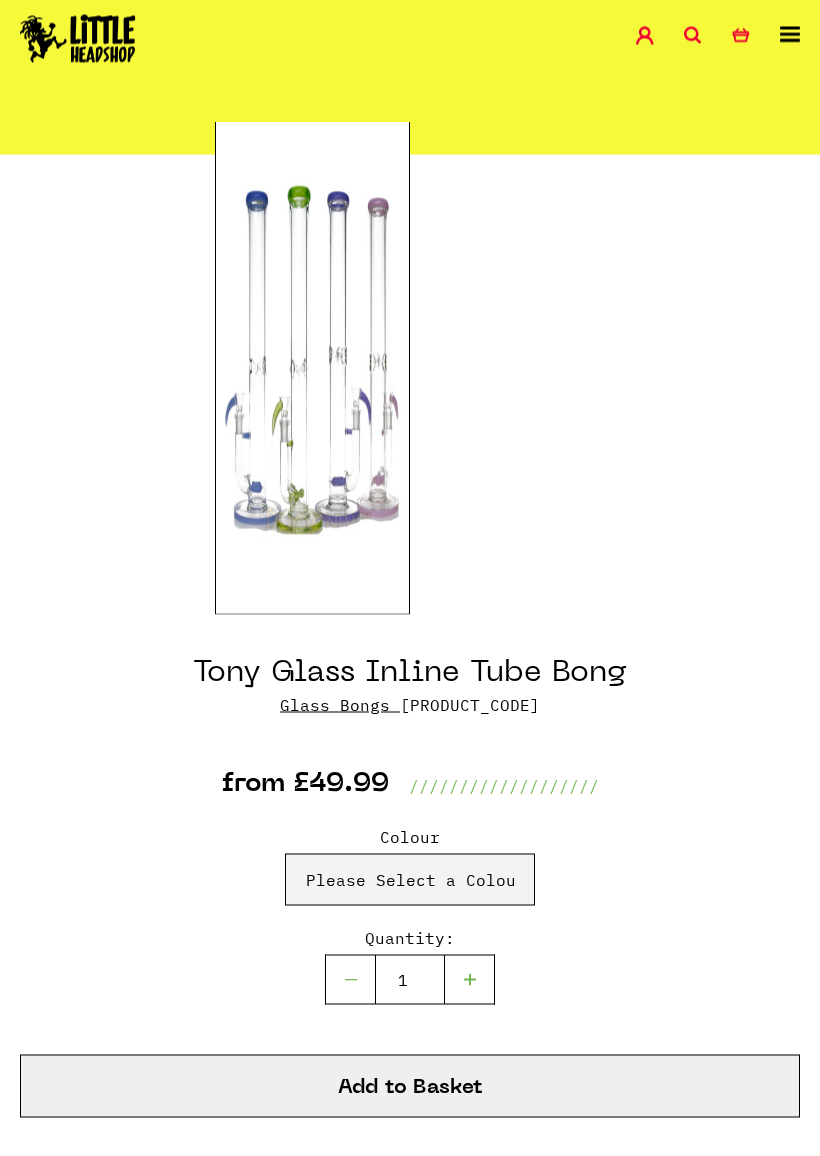 scroll, scrollTop: 167, scrollLeft: 0, axis: vertical 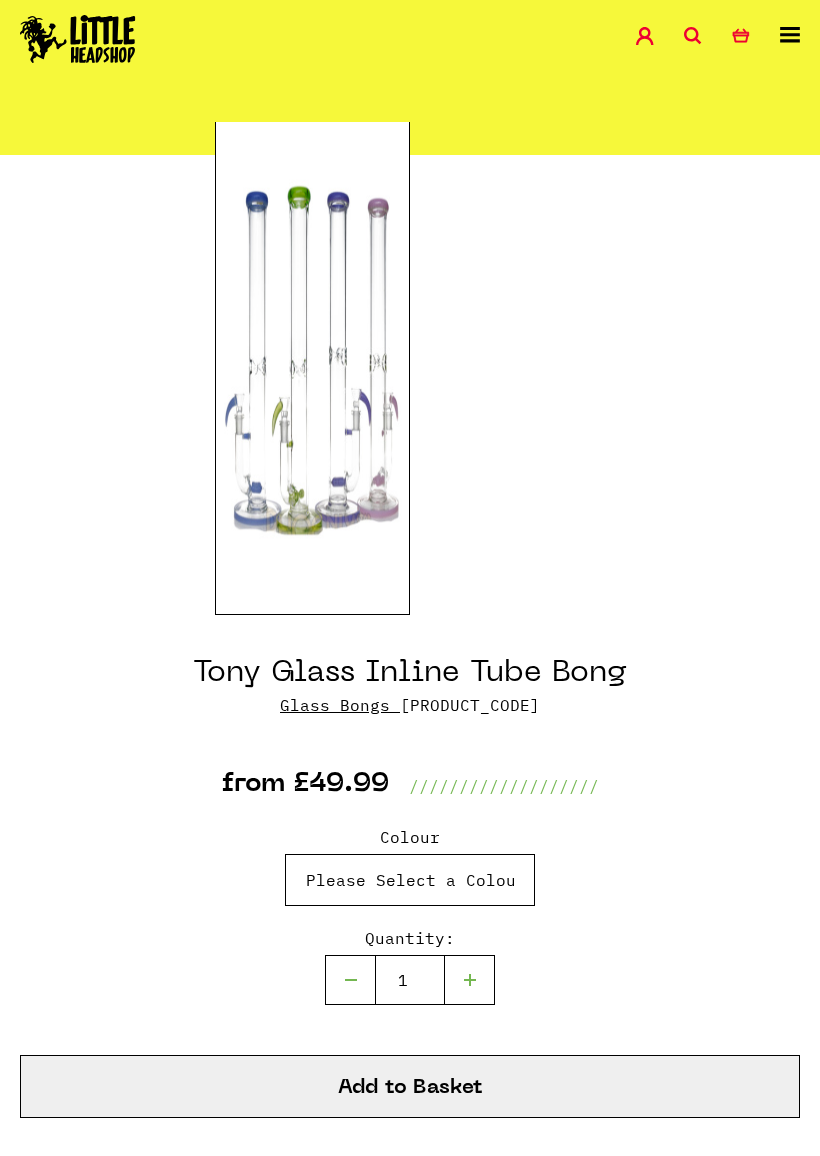 click on "Please Select a Colour
Purple - £49.99
Green - £49.99
Blue - £49.99
Pink - £49.99" at bounding box center (410, 880) 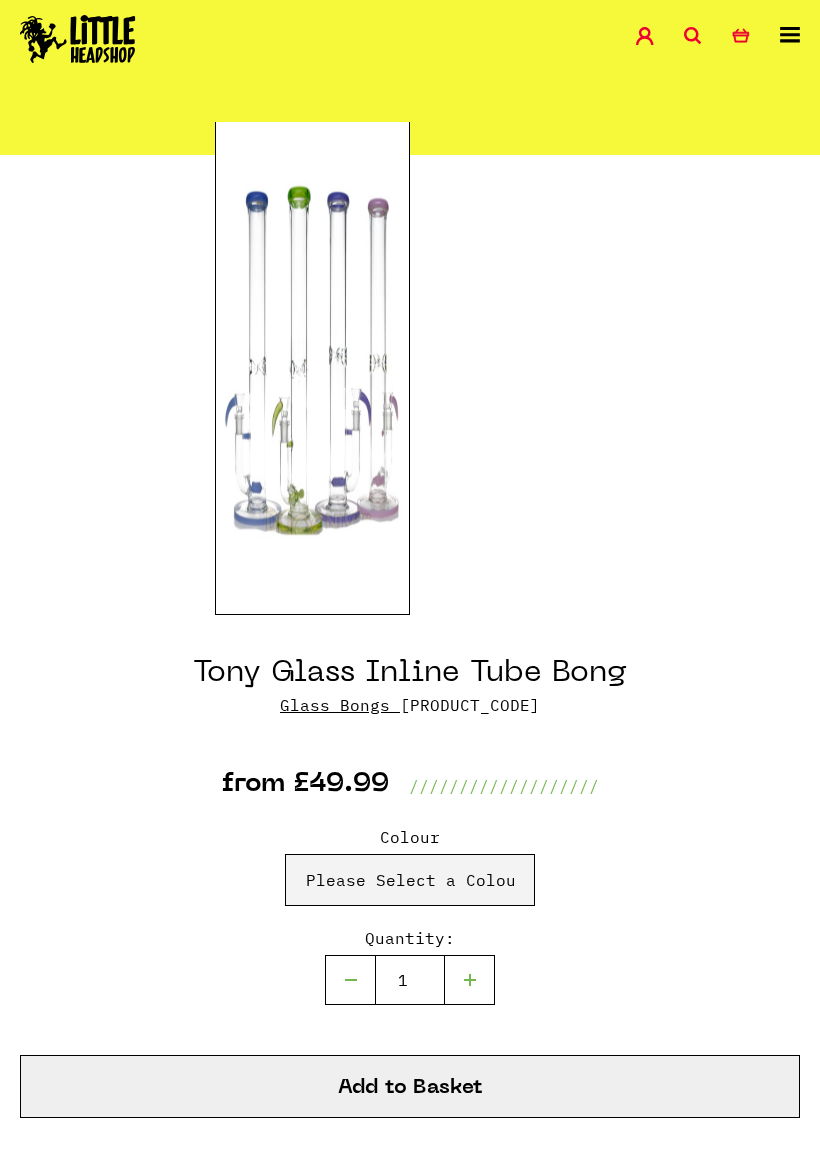click at bounding box center [312, 365] 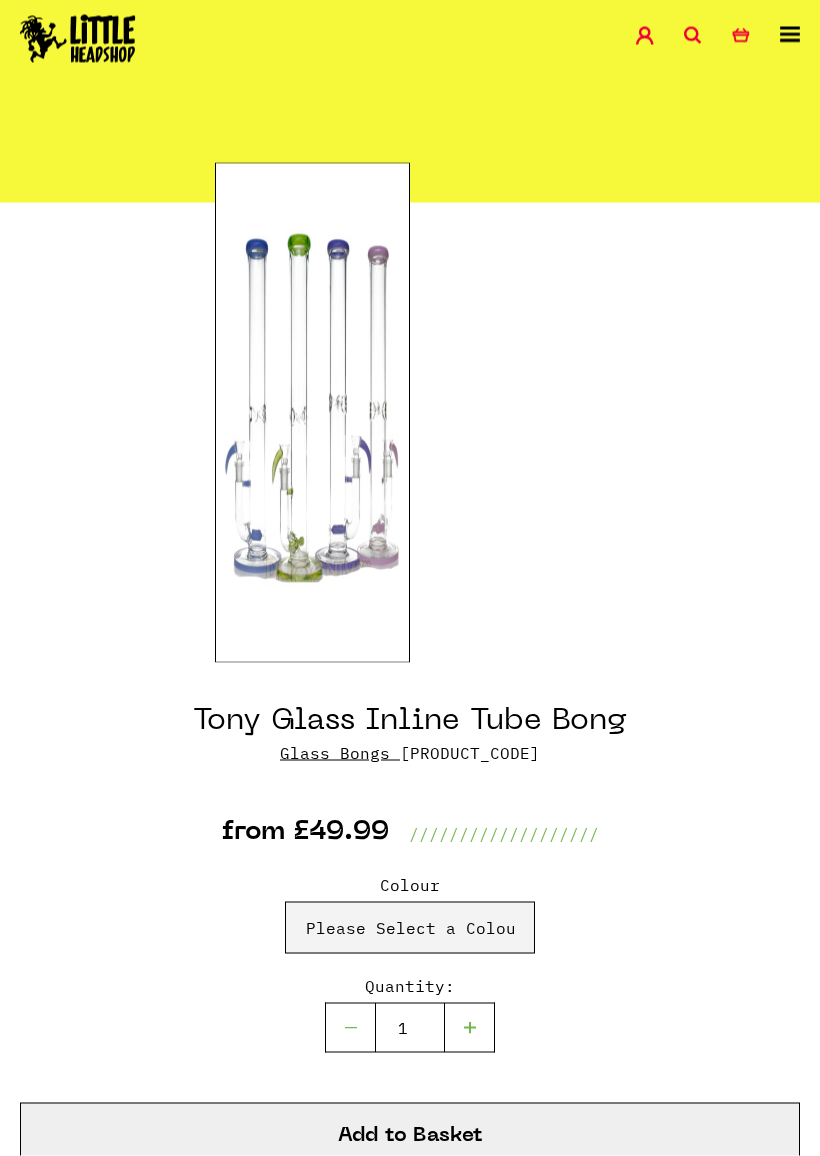 scroll, scrollTop: 119, scrollLeft: 0, axis: vertical 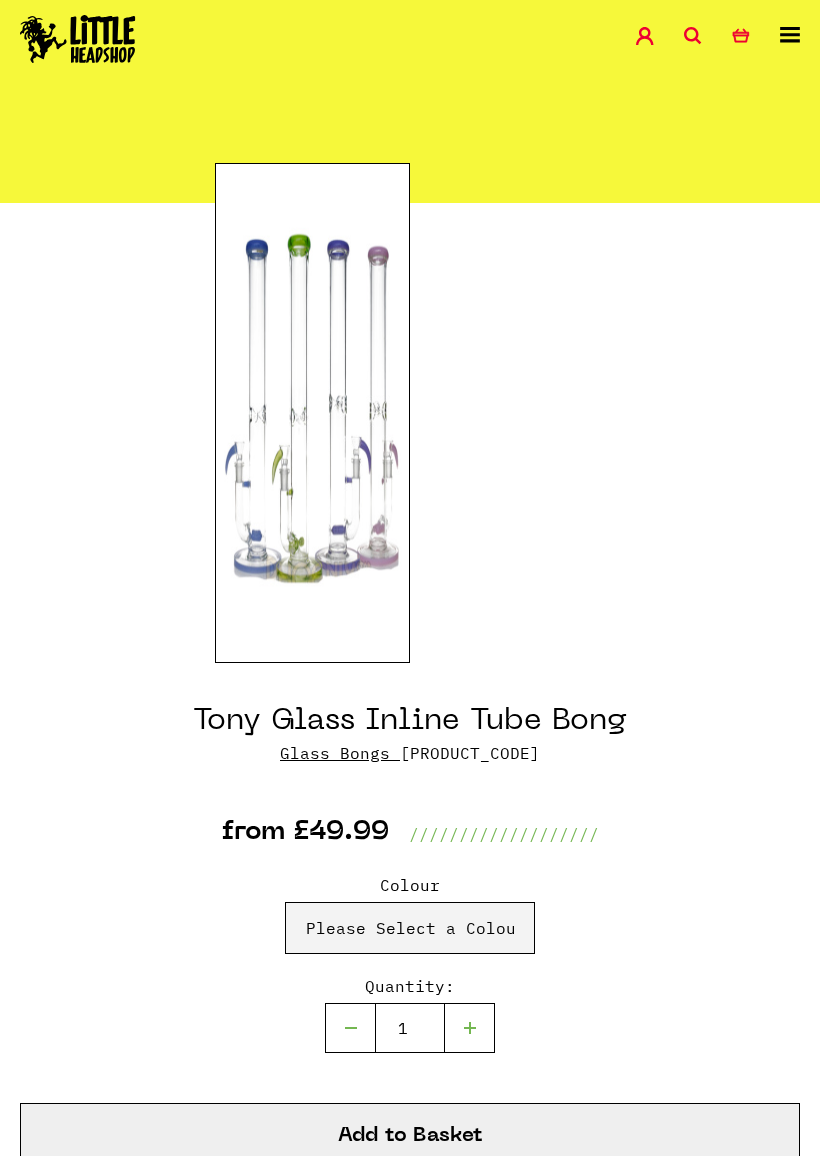 click on "Glass Bongs" at bounding box center (335, 753) 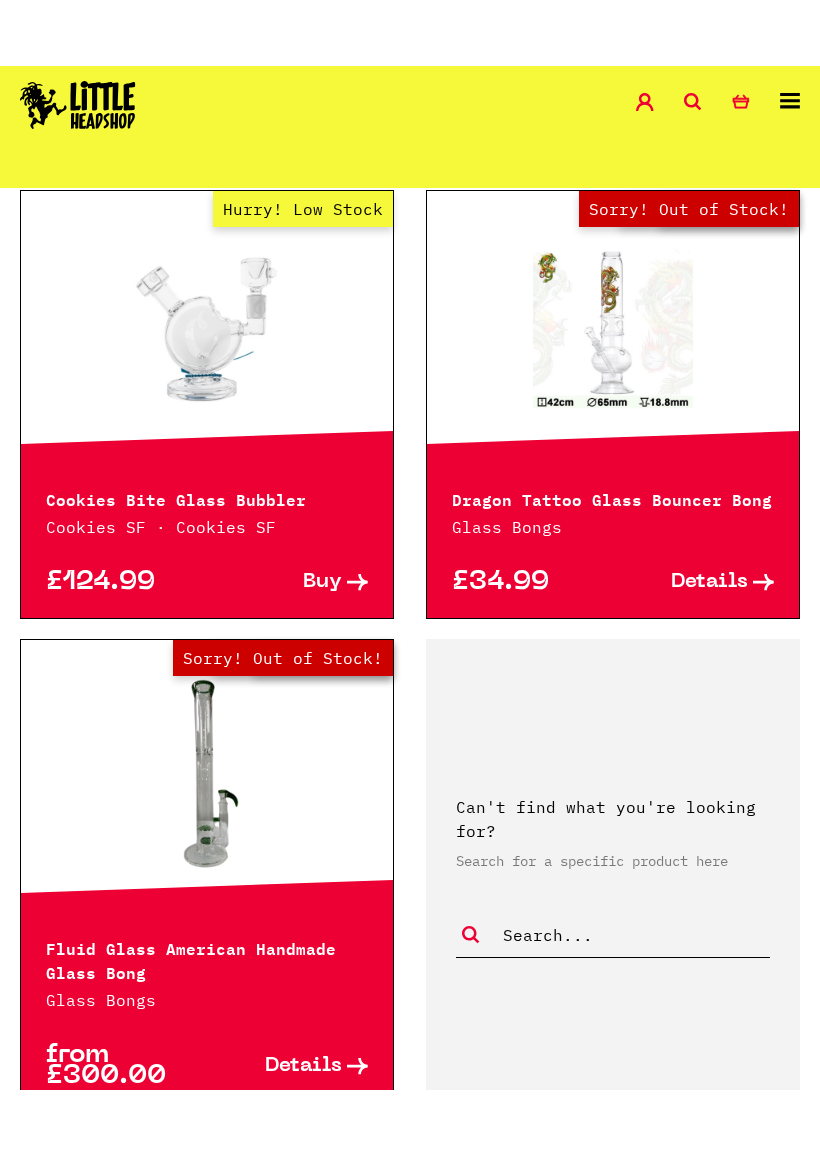 scroll, scrollTop: 5090, scrollLeft: 0, axis: vertical 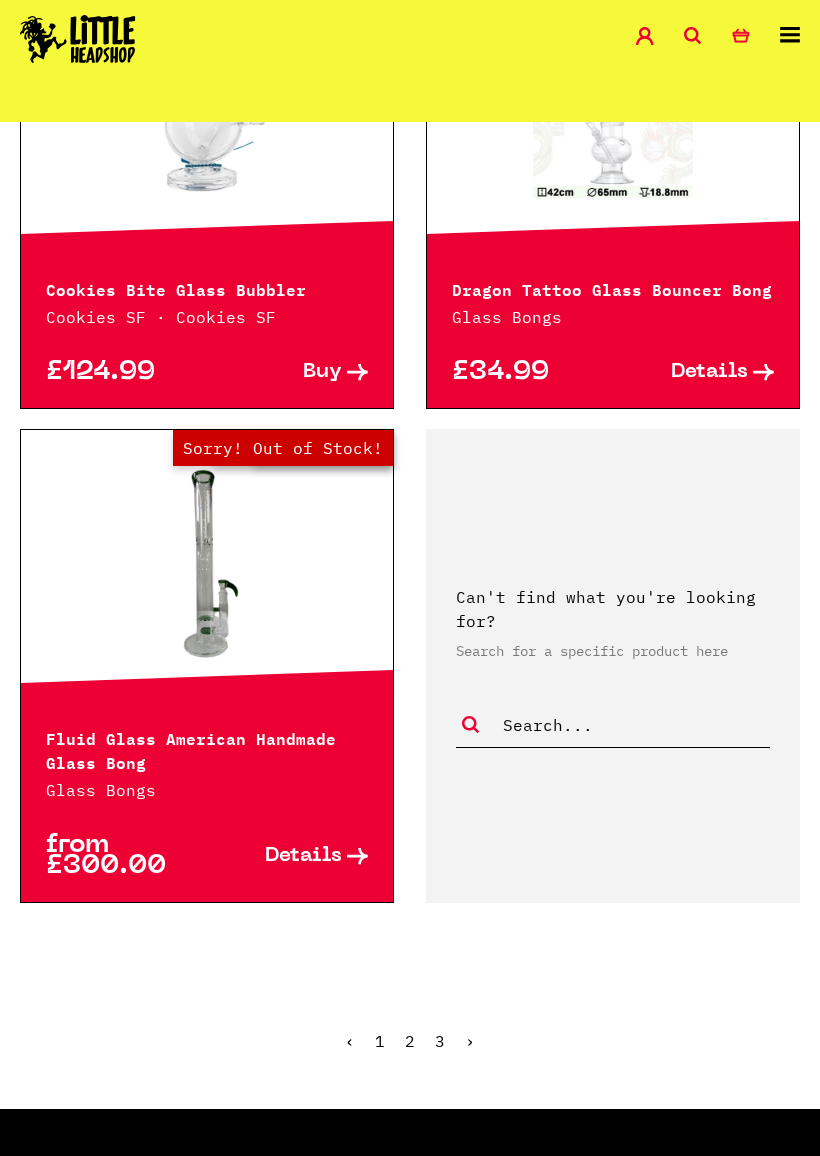 click on "‹
1
2
3
›" at bounding box center [410, 1056] 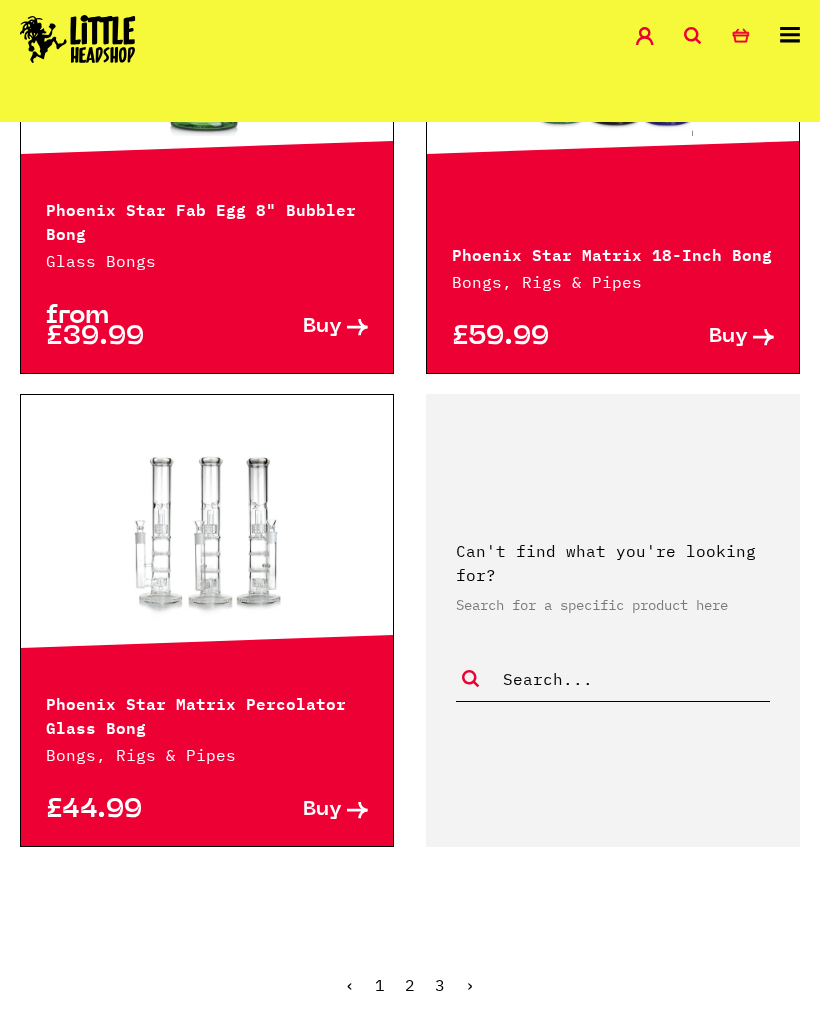scroll, scrollTop: 5331, scrollLeft: 0, axis: vertical 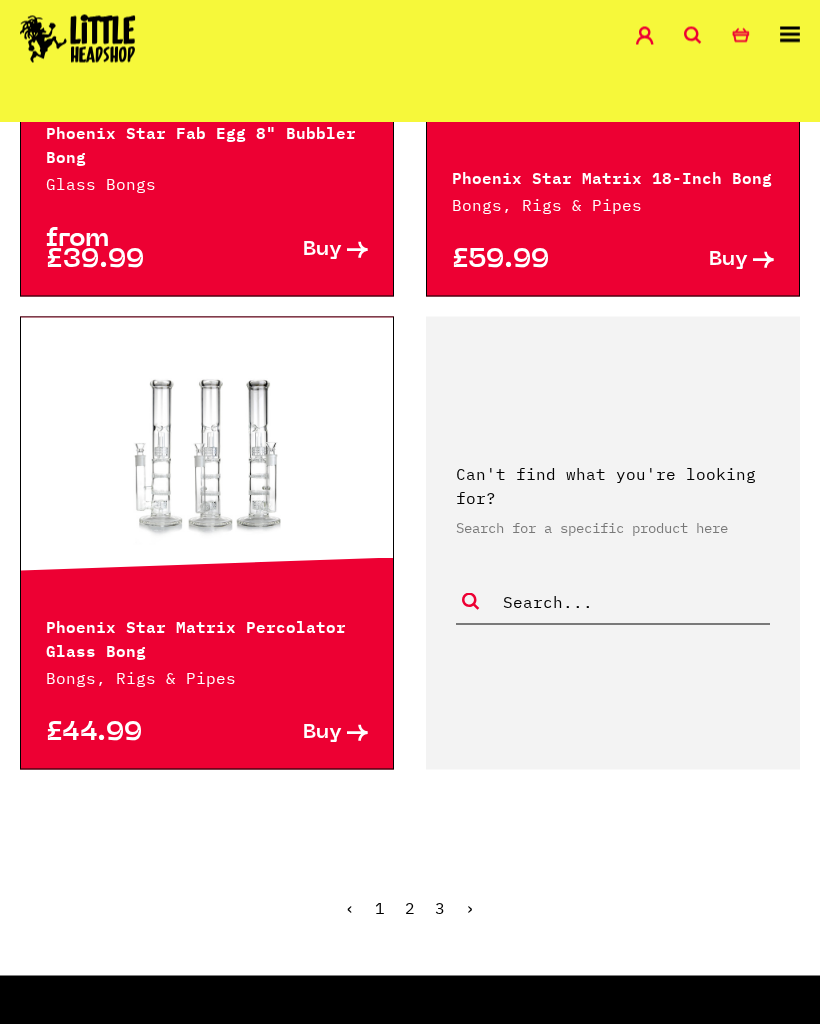 click on "›" at bounding box center [470, 908] 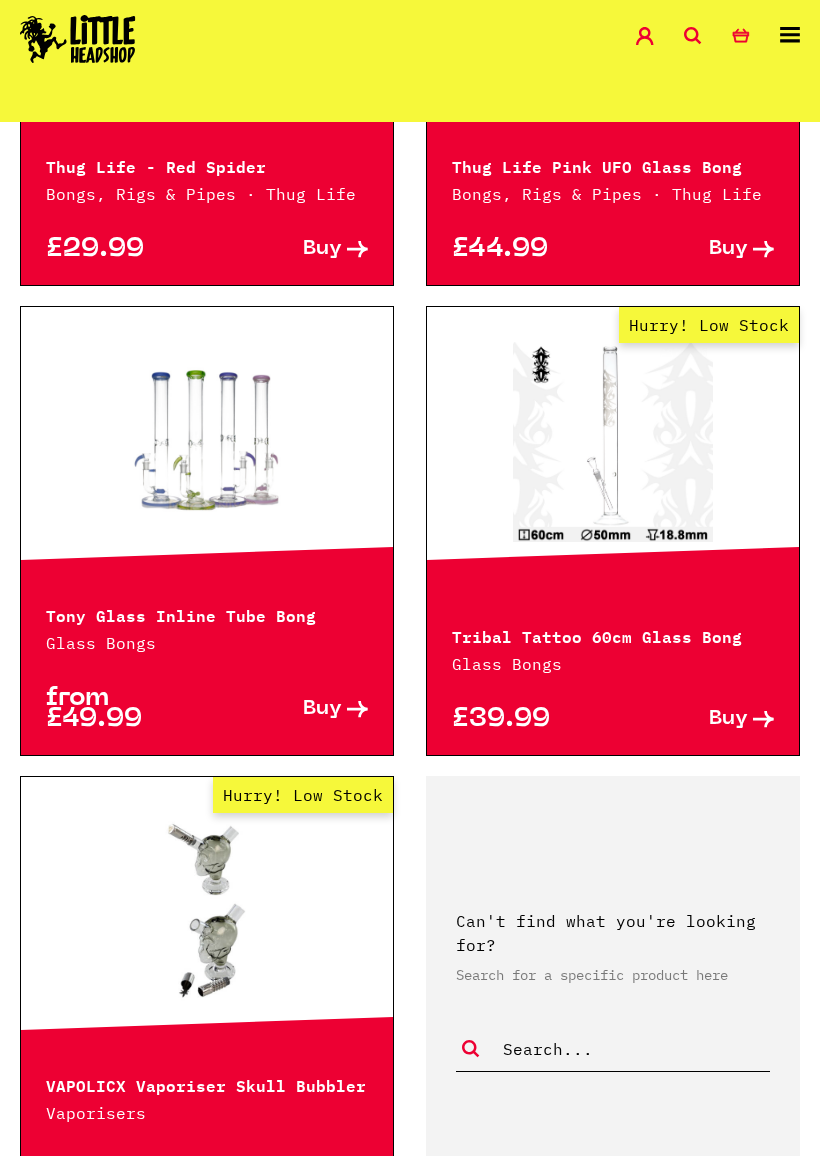 scroll, scrollTop: 3364, scrollLeft: 0, axis: vertical 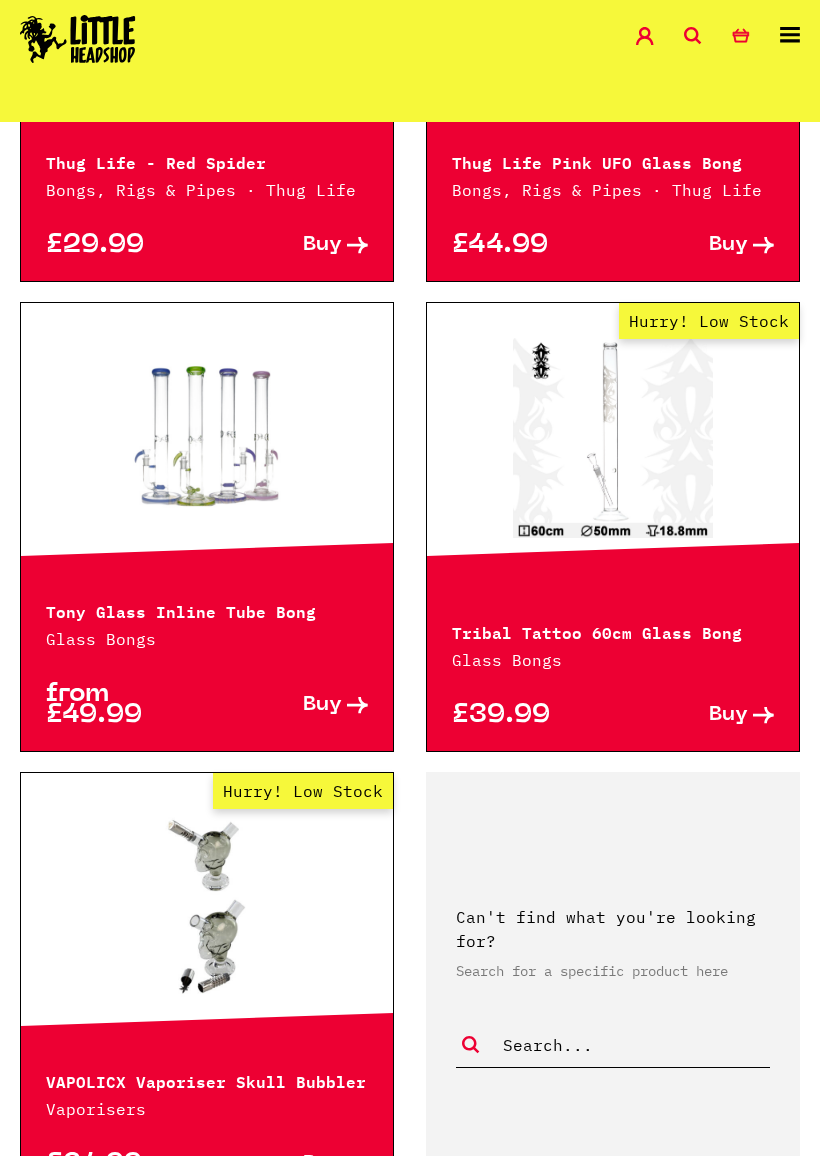 click on "Buy" at bounding box center (322, 705) 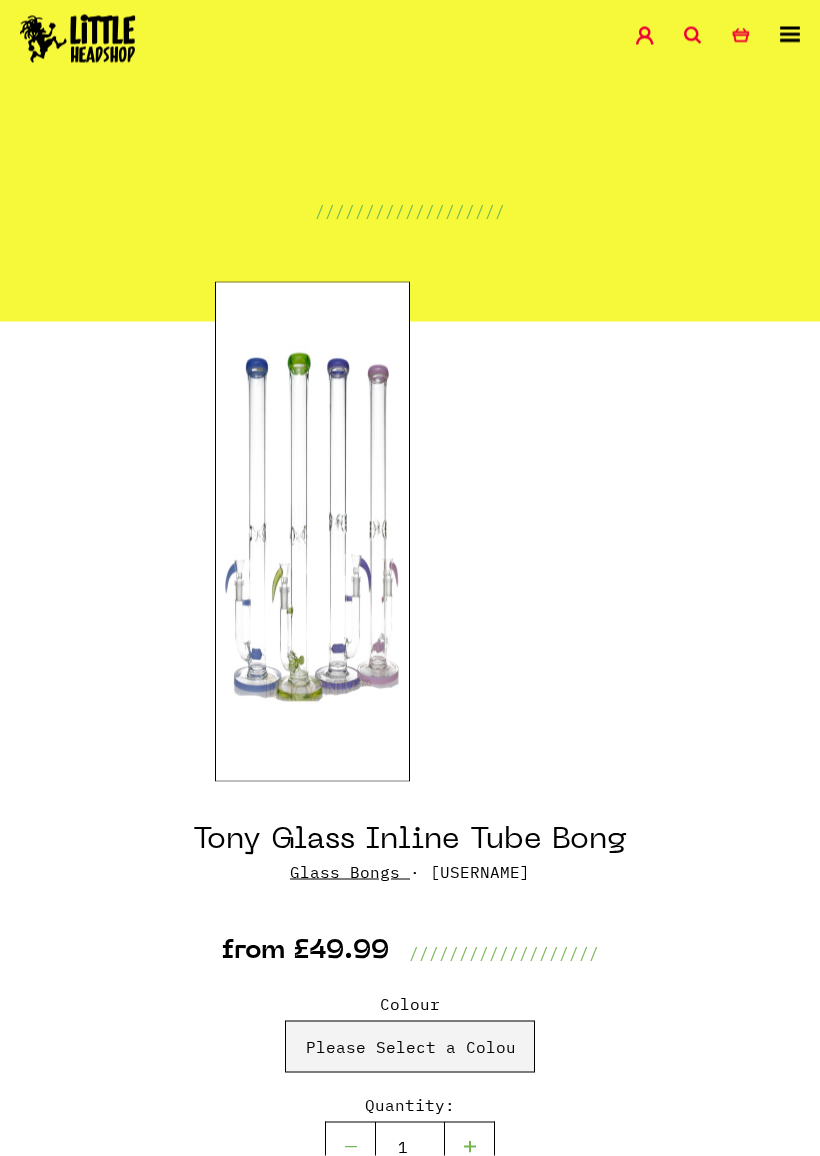scroll, scrollTop: 2, scrollLeft: 0, axis: vertical 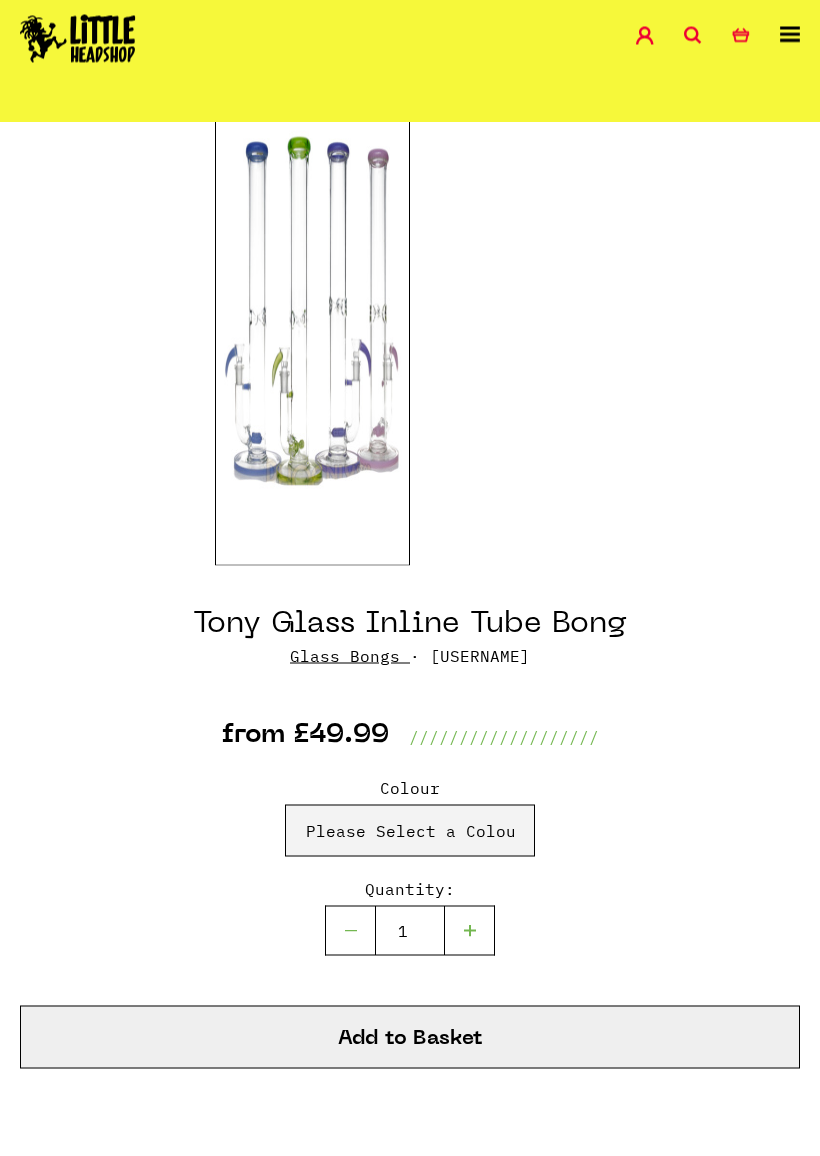click on "Please Select a Colour
Purple - £49.99
Green - £49.99
Blue - £49.99
Pink - £49.99" at bounding box center [410, 831] 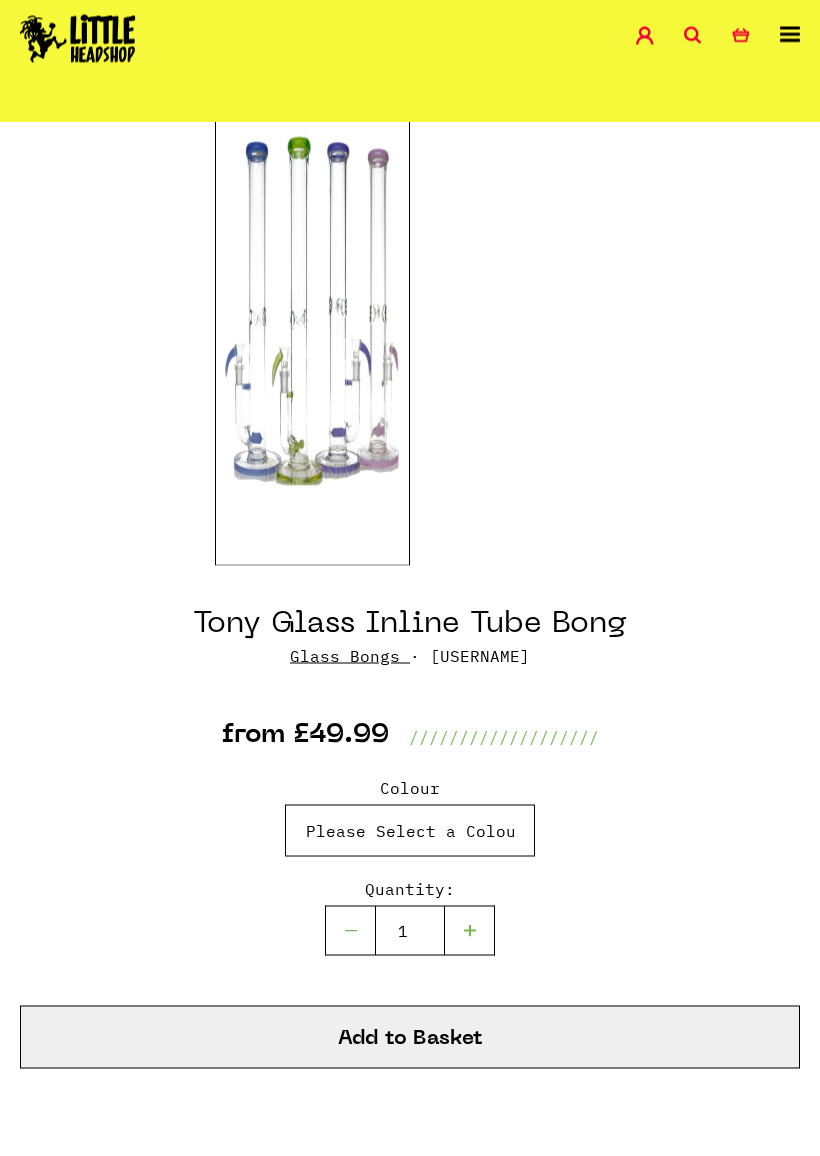 scroll, scrollTop: 217, scrollLeft: 0, axis: vertical 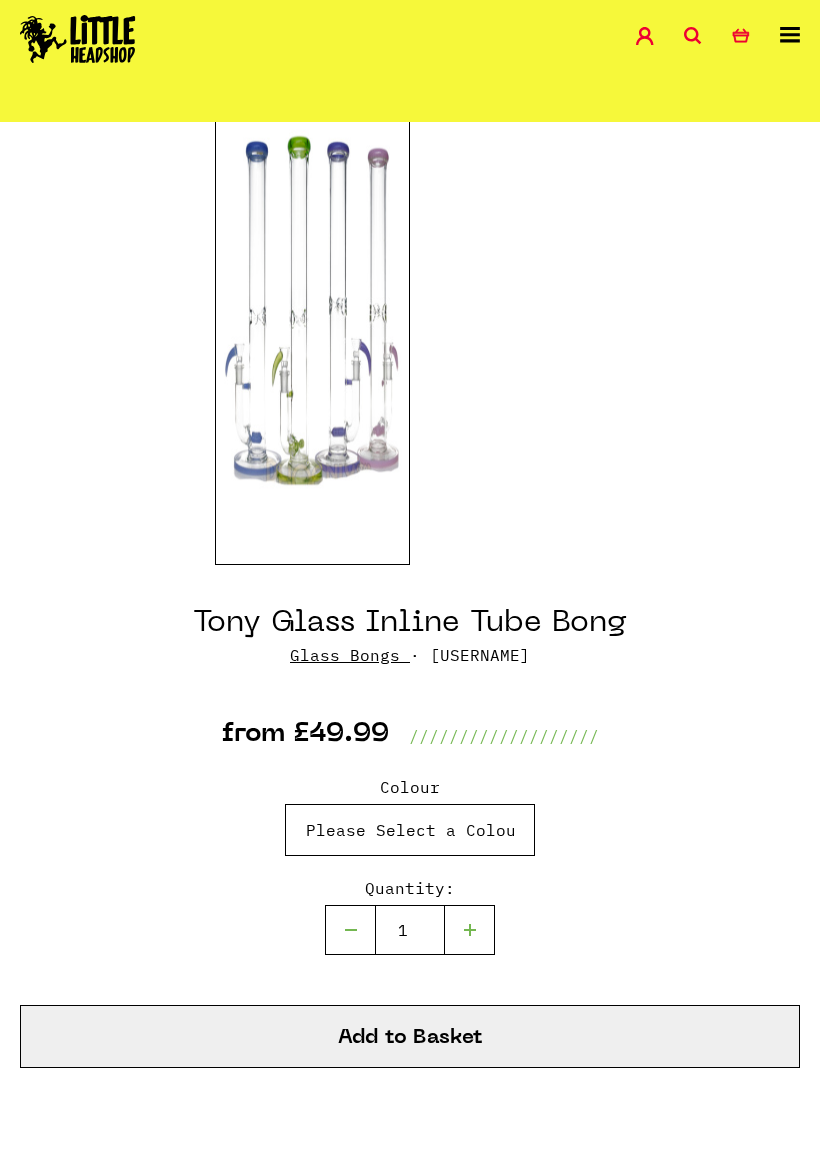 select on "1987" 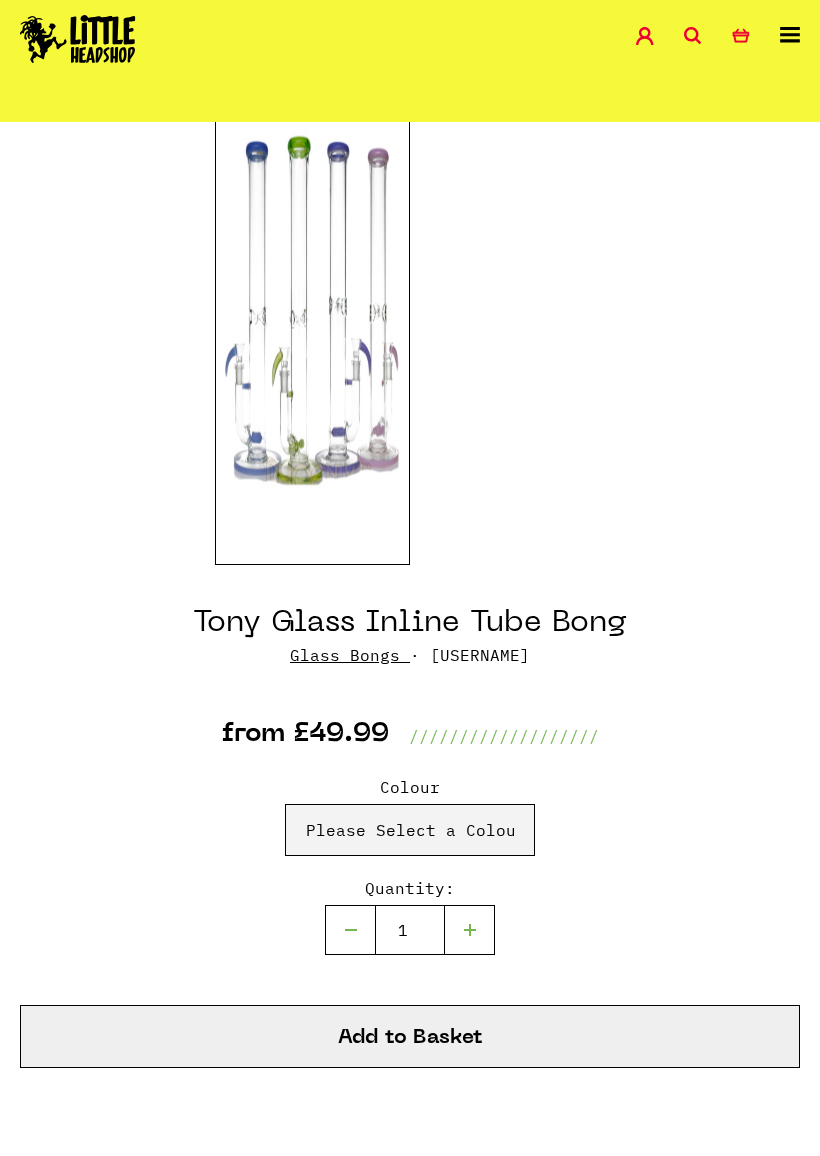 click on "Add to Basket" at bounding box center (410, 1036) 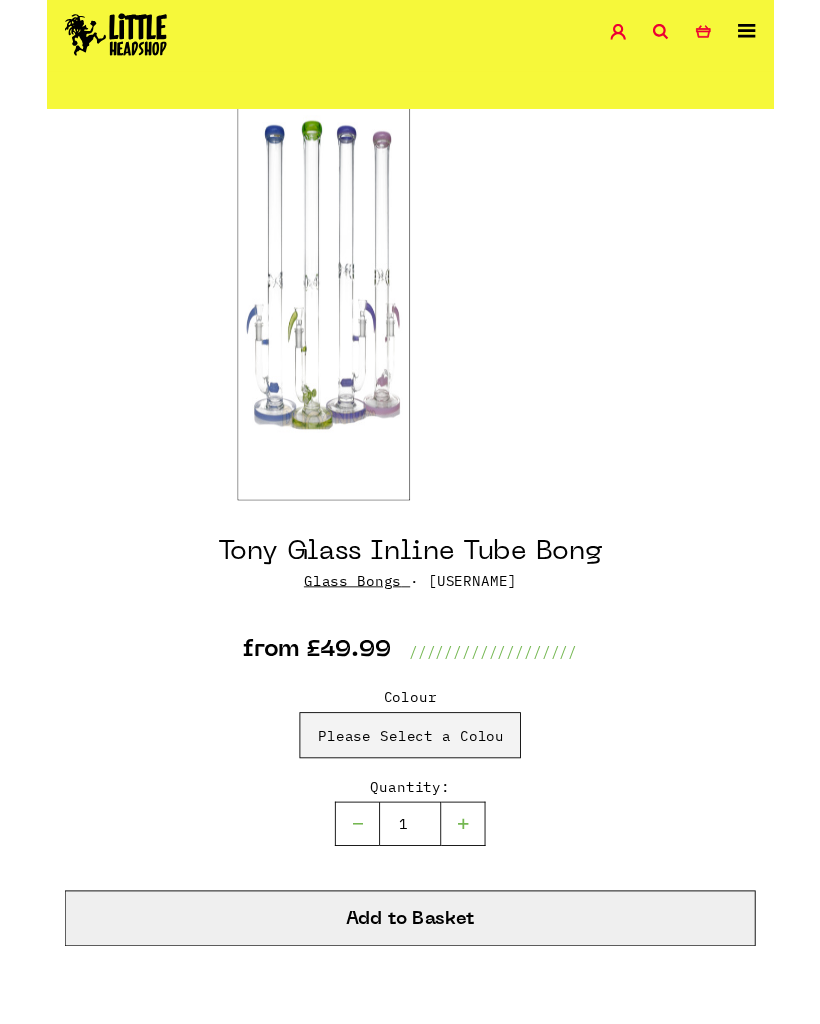 scroll, scrollTop: 273, scrollLeft: 0, axis: vertical 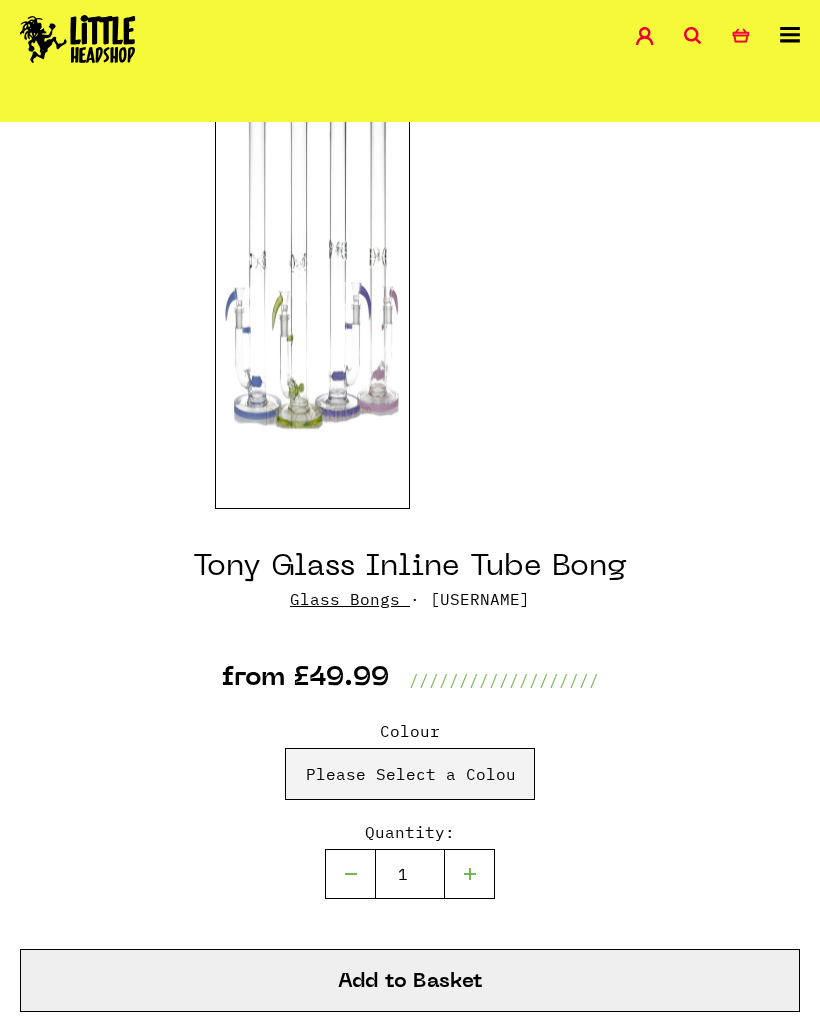 click on "Add to Basket" at bounding box center [410, 980] 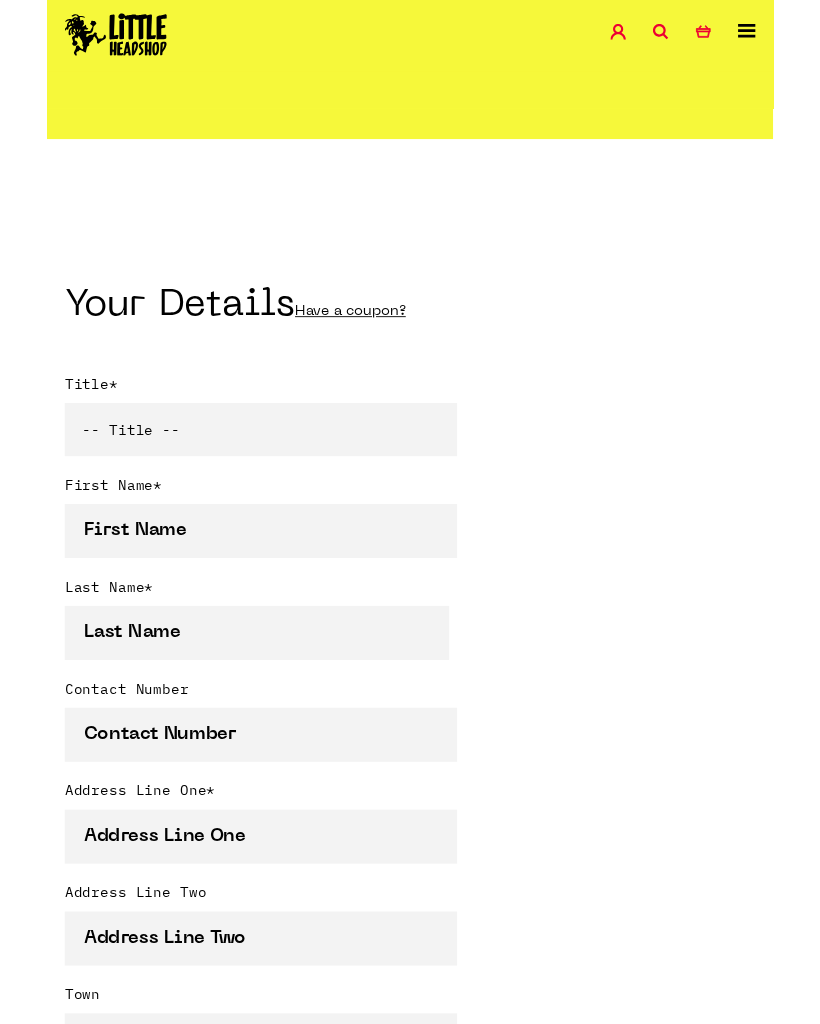 scroll, scrollTop: 0, scrollLeft: 0, axis: both 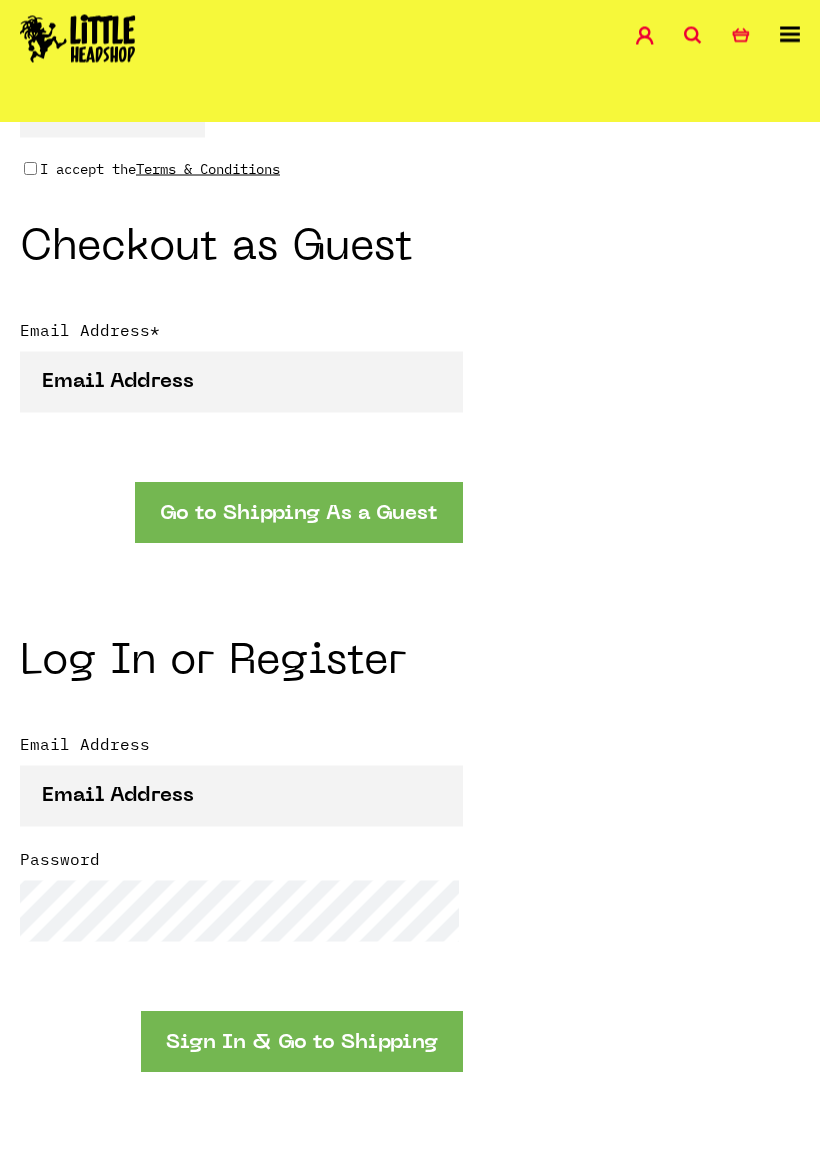 click on "Go to Shipping As a Guest" at bounding box center (299, 513) 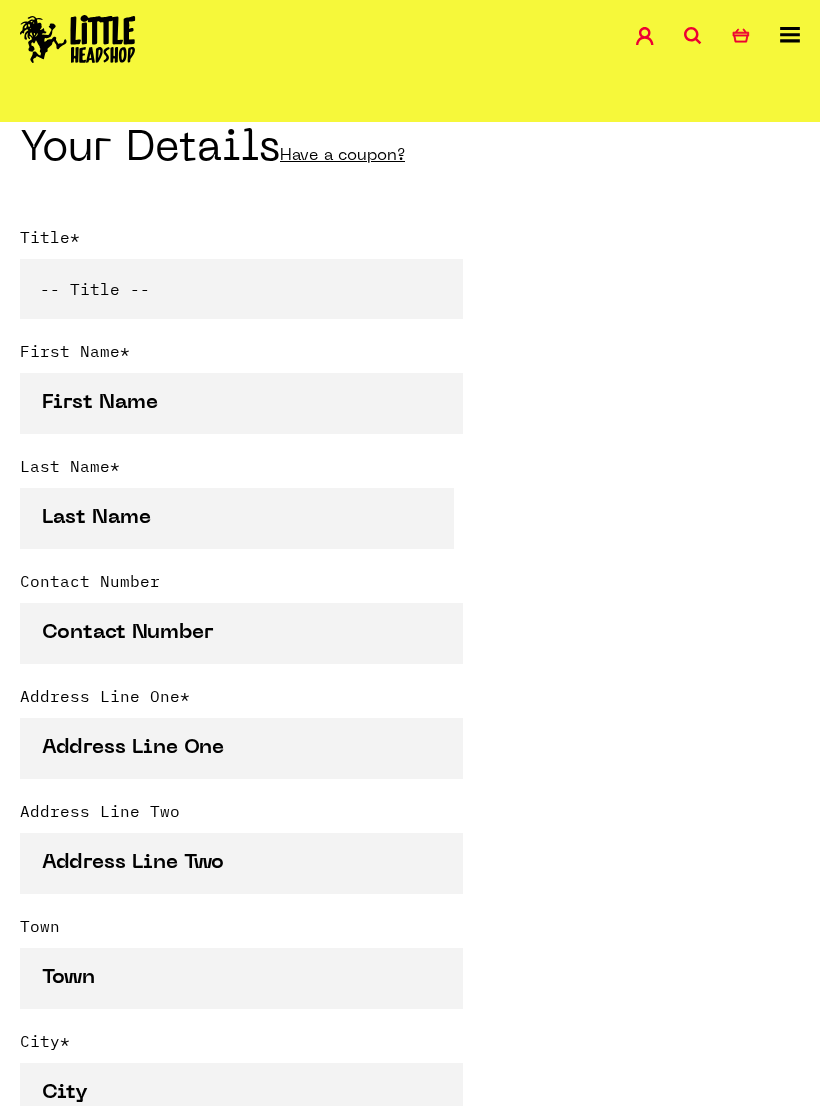 type on "[LAST]" 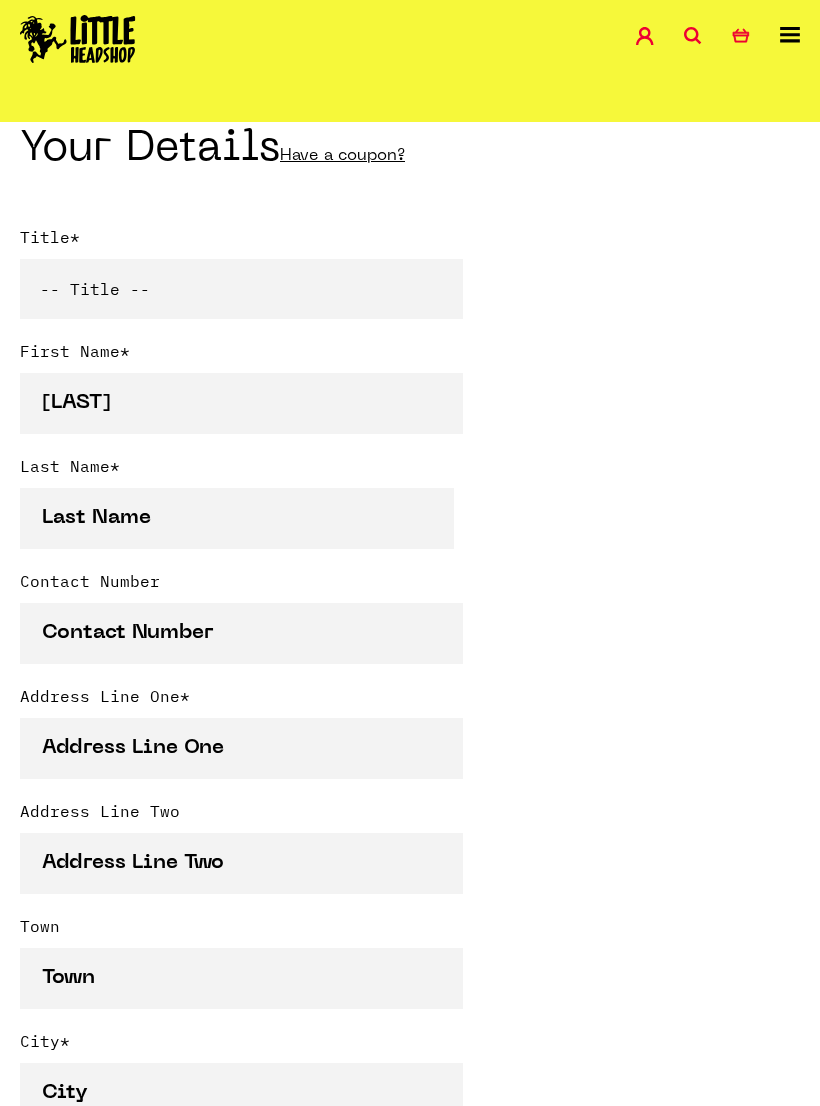 type on "[LAST]" 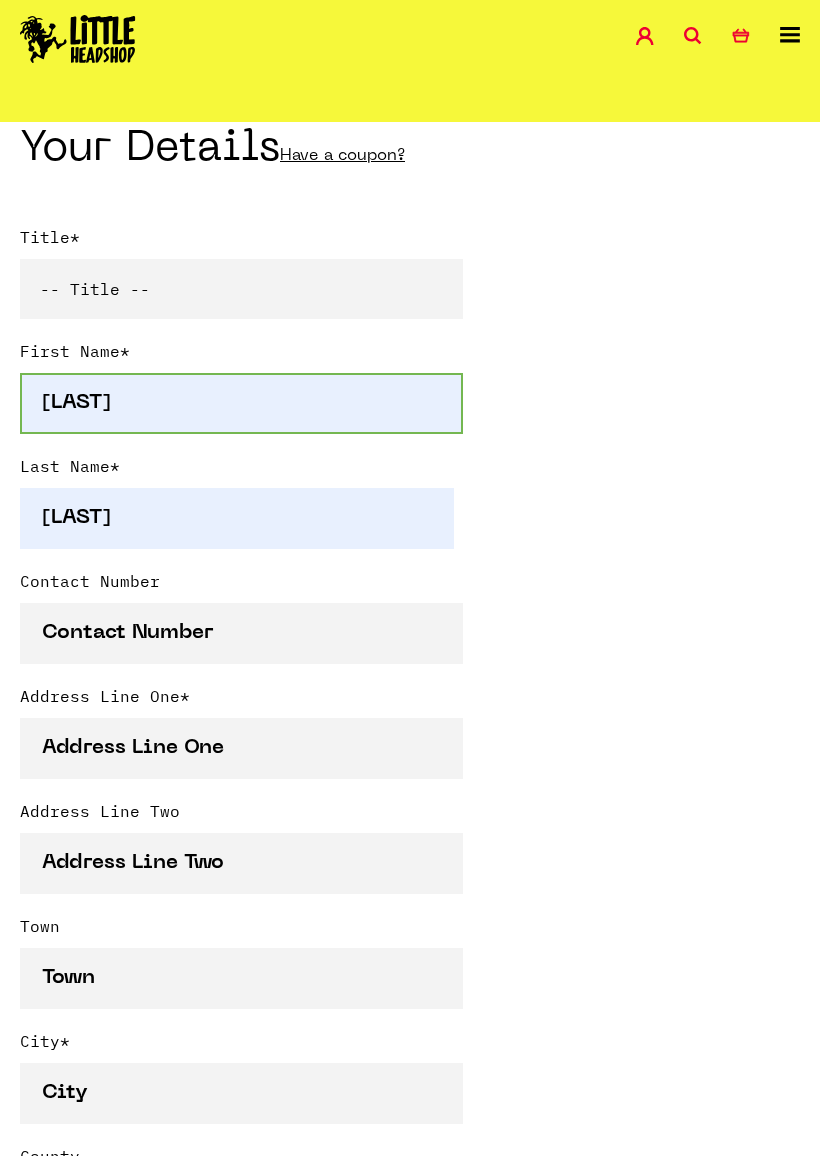 type on "[PHONE]" 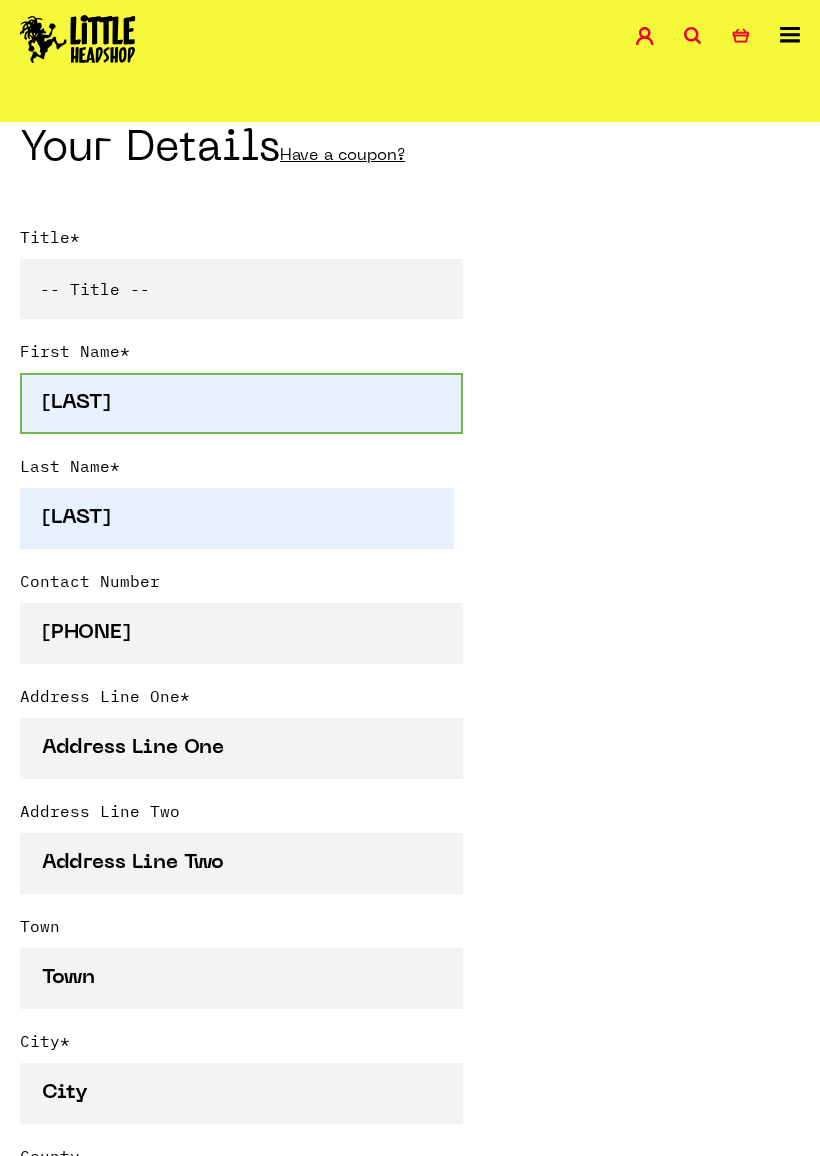 type on "[NUMBER] [STREET], [TOWN]" 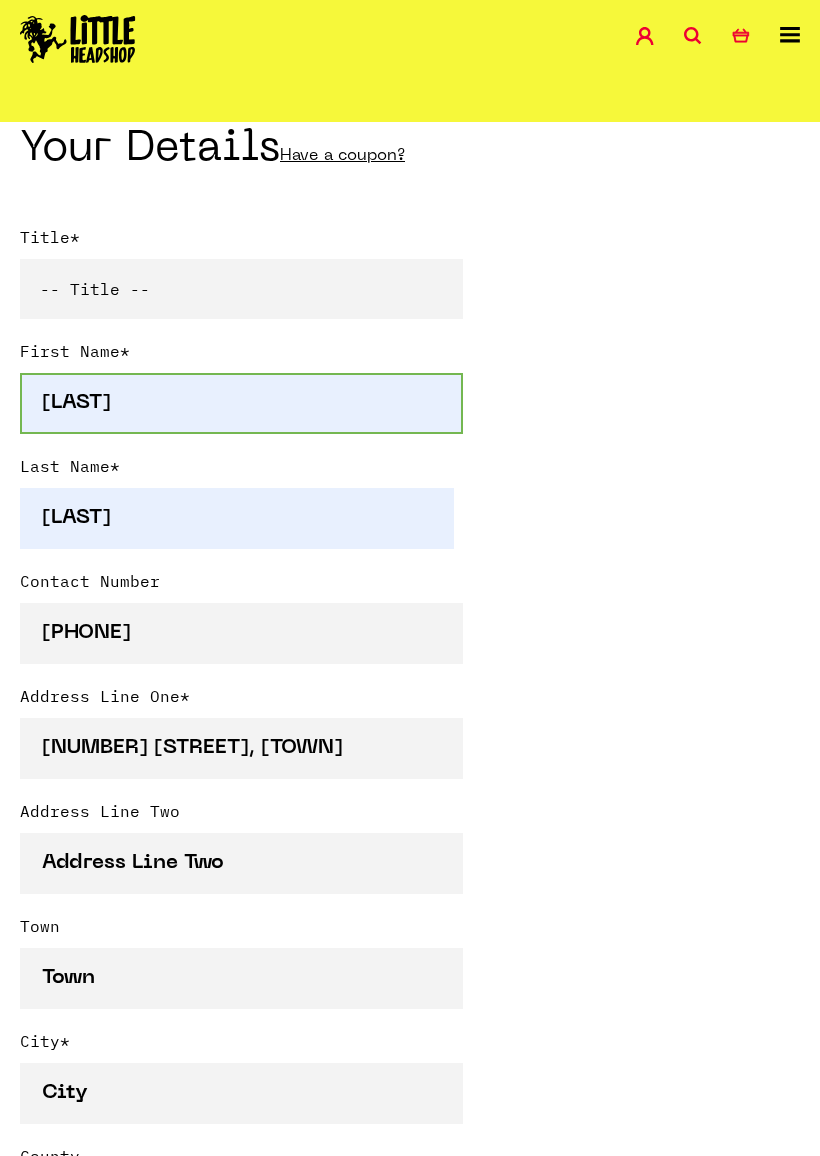 type on "[REGION]" 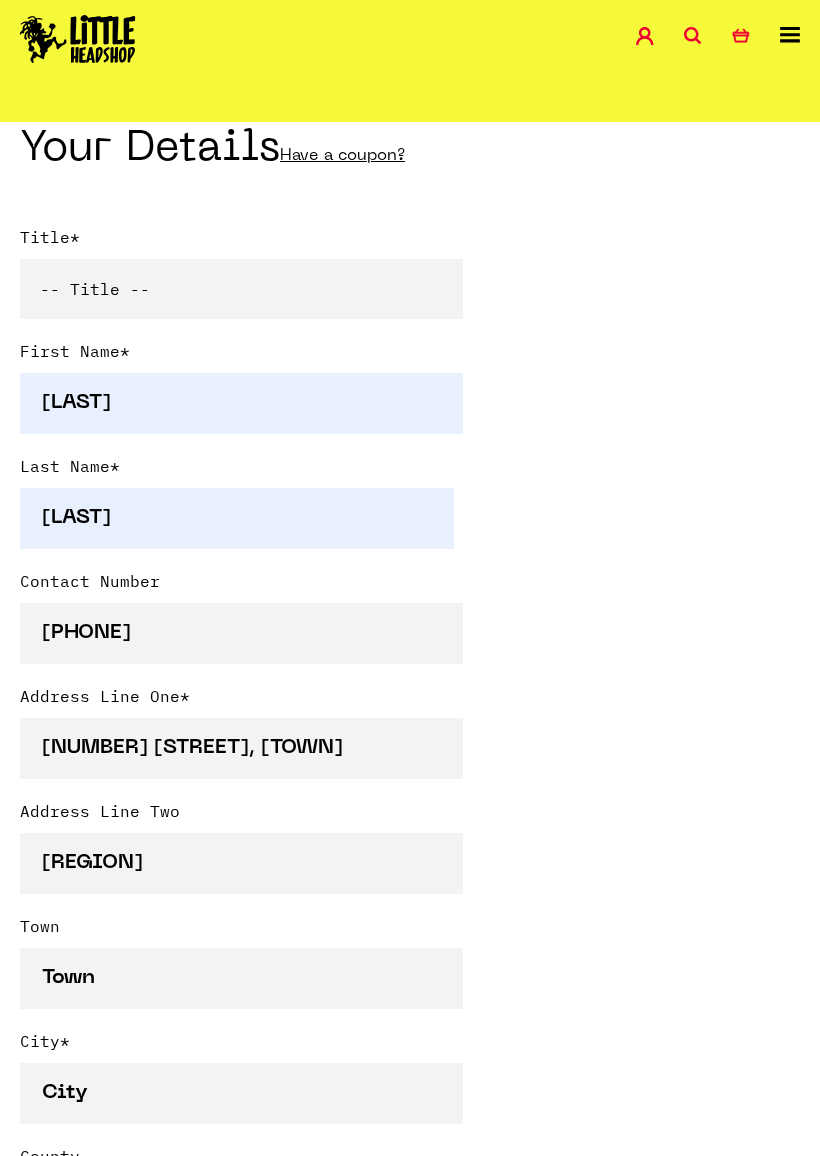 type on "[CITY]" 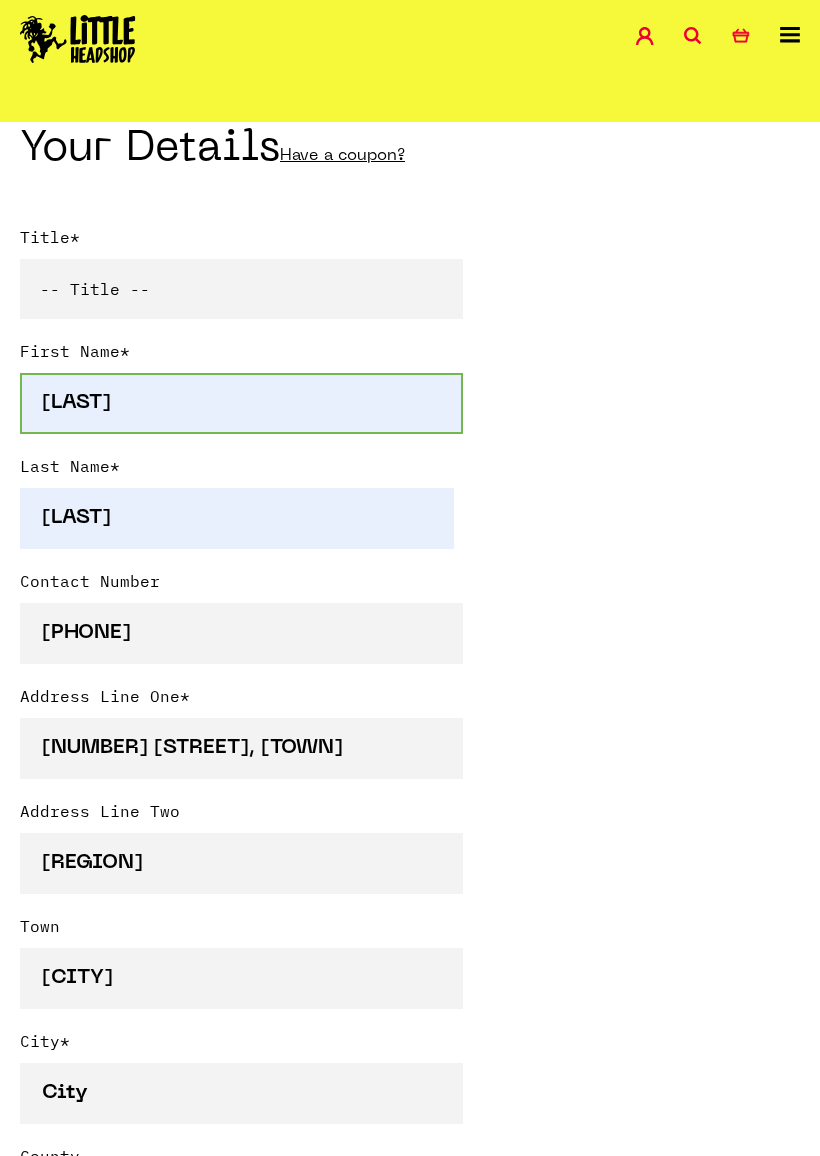 type on "[CITY]" 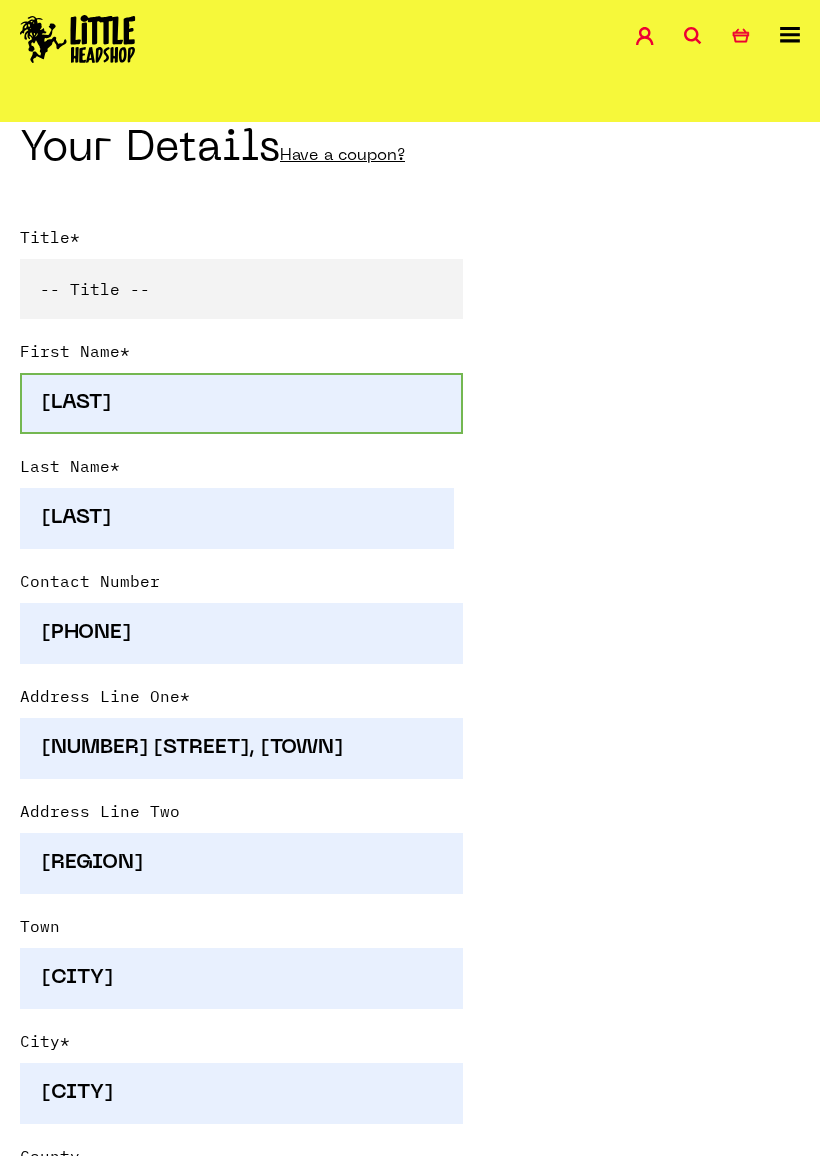 type on "[REGION]" 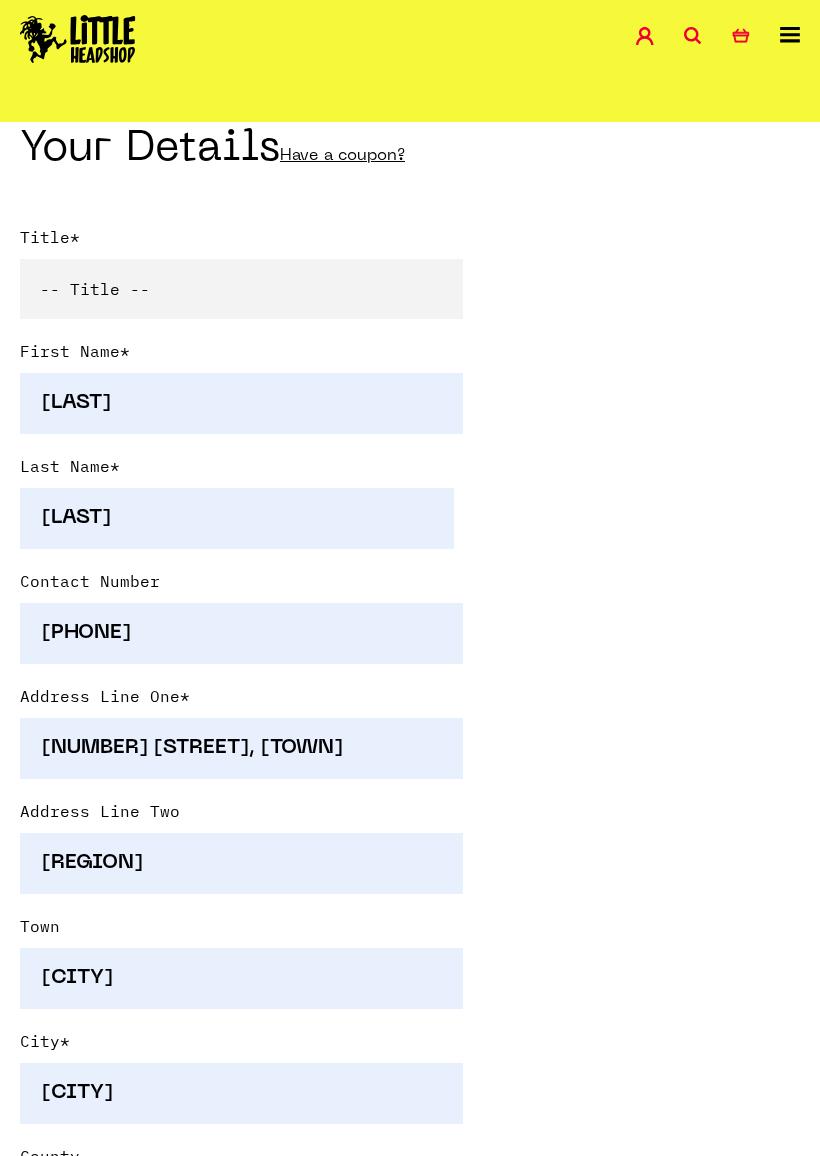 type on "[EMAIL]" 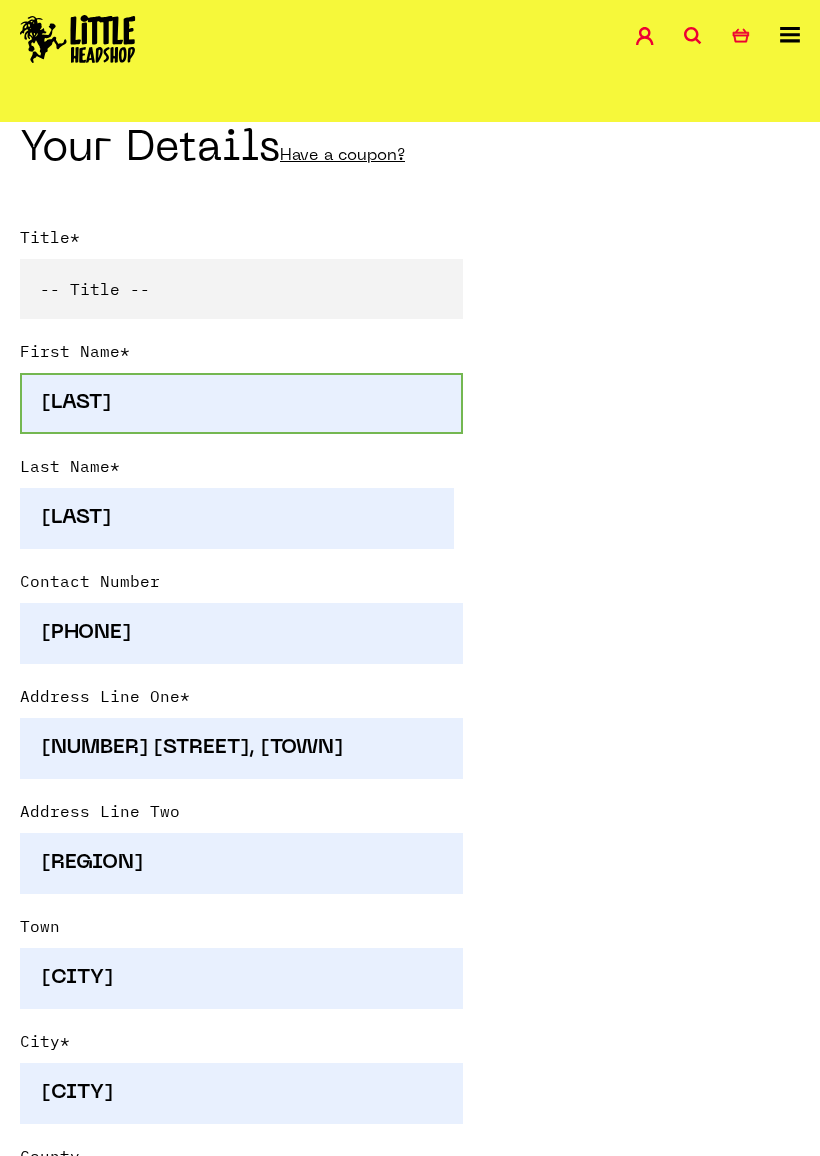 type on "[EMAIL]" 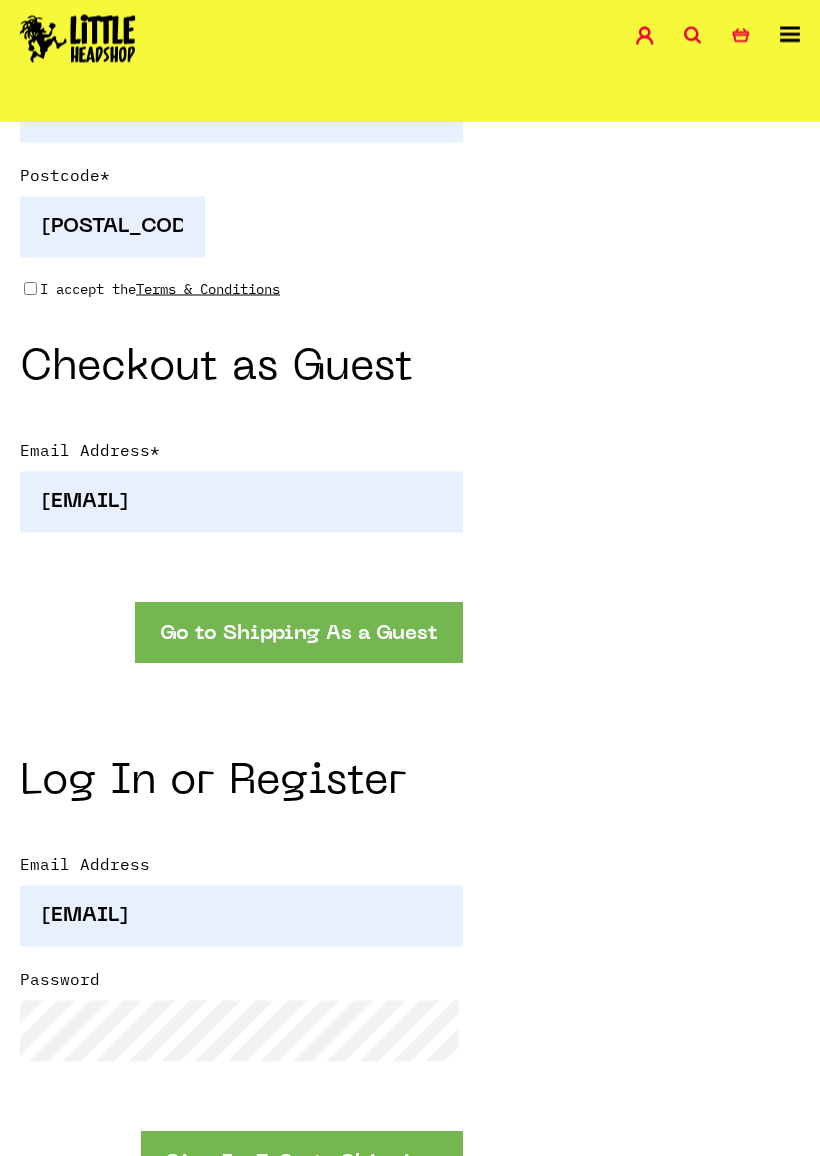 scroll, scrollTop: 1666, scrollLeft: 0, axis: vertical 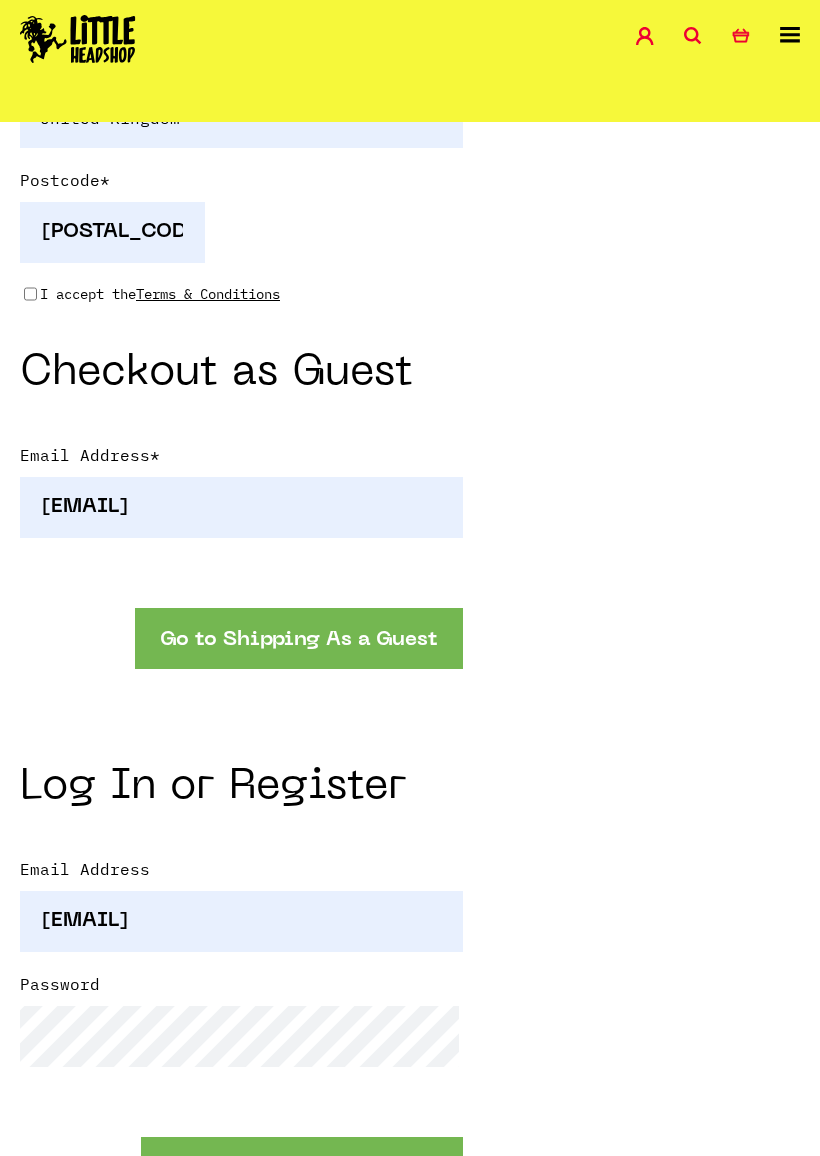 click on "Go to Shipping As a Guest" at bounding box center [299, 638] 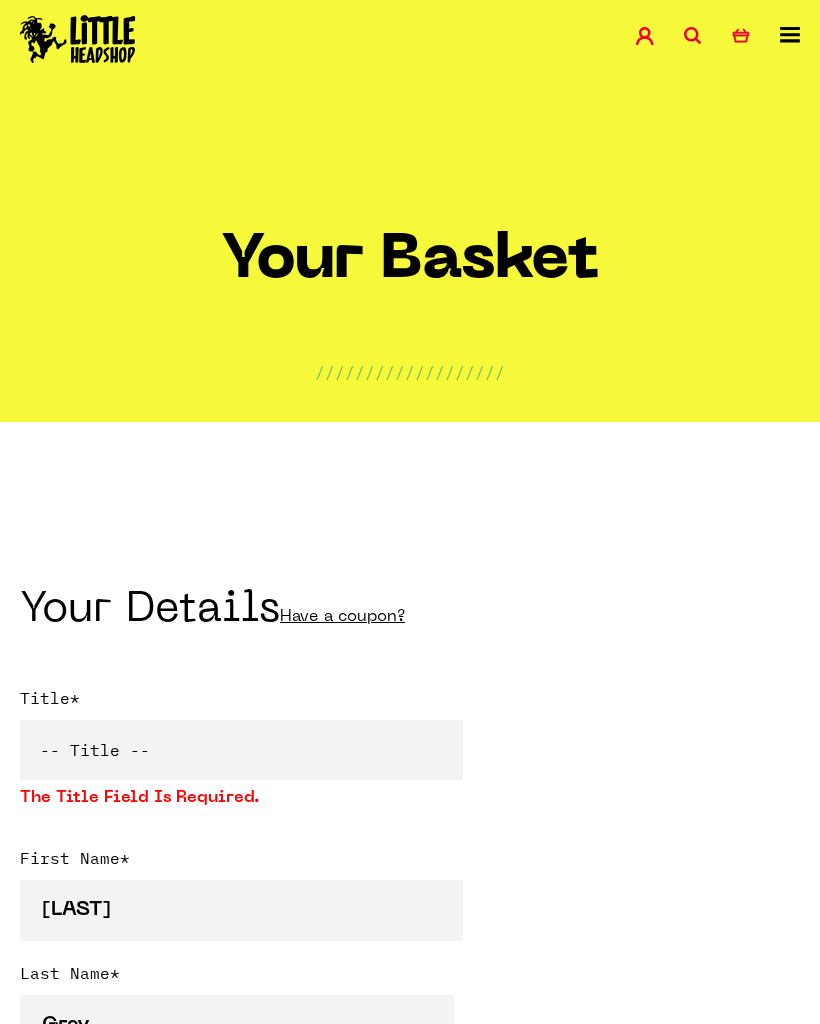 scroll, scrollTop: 0, scrollLeft: 0, axis: both 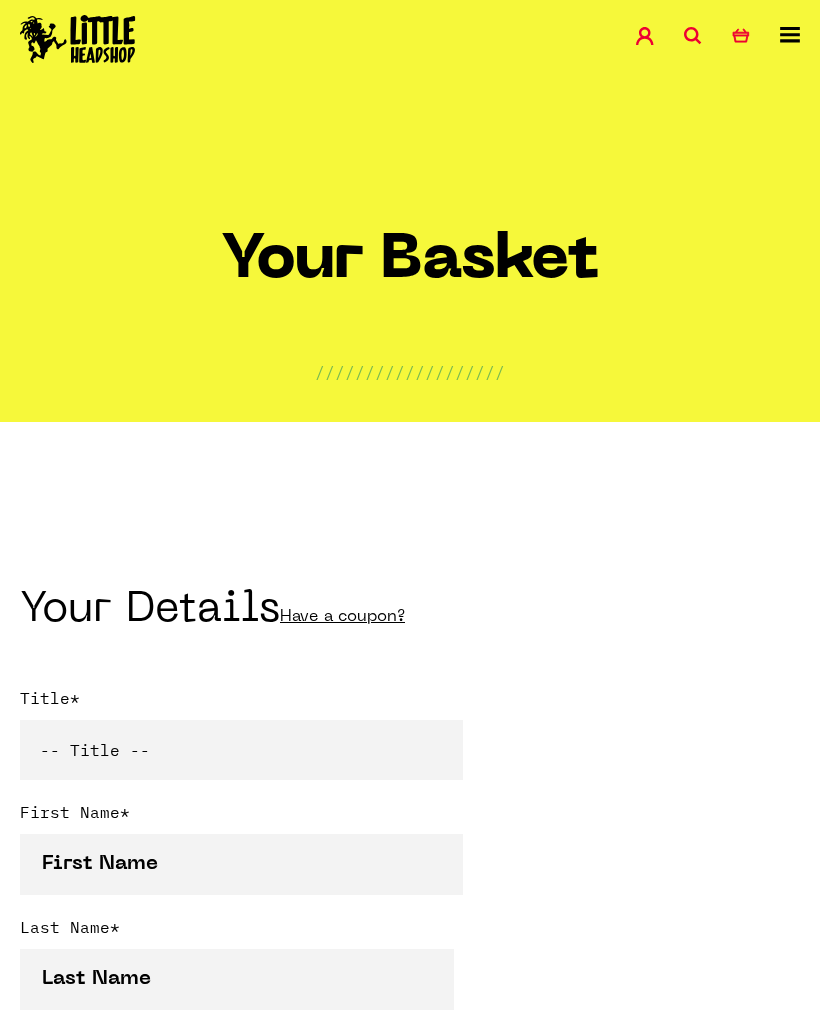 click at bounding box center (790, 41) 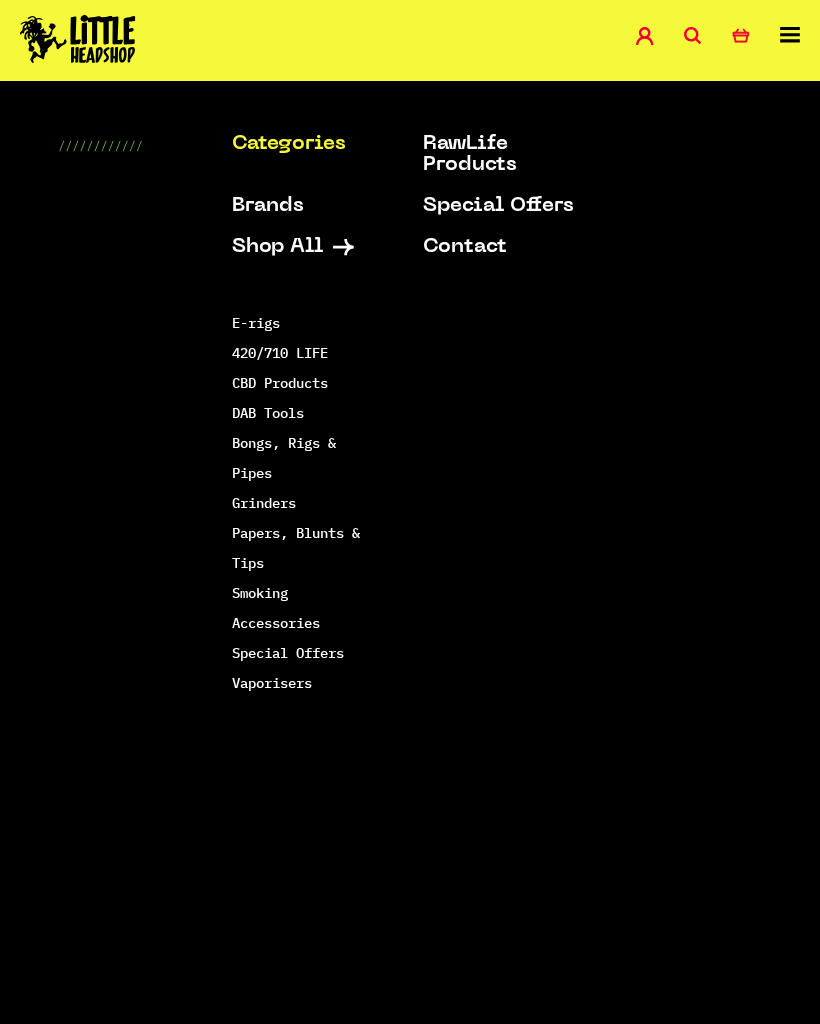 click on "Bongs, Rigs & Pipes" at bounding box center [284, 458] 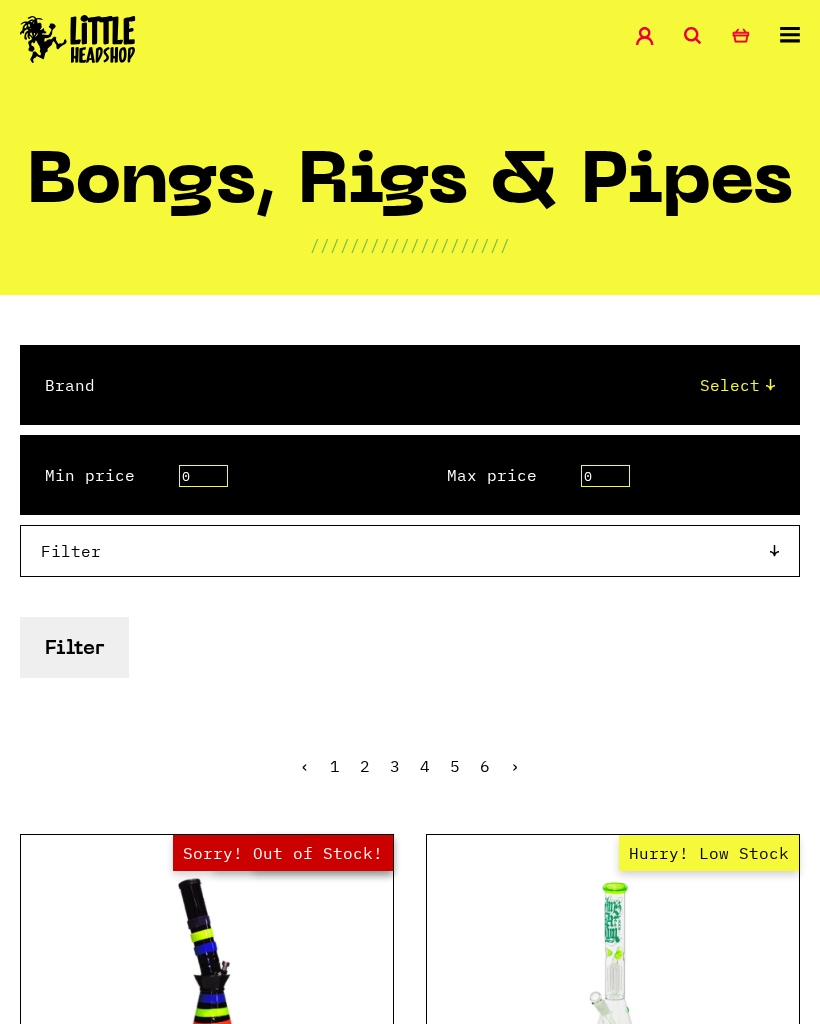 scroll, scrollTop: 0, scrollLeft: 0, axis: both 